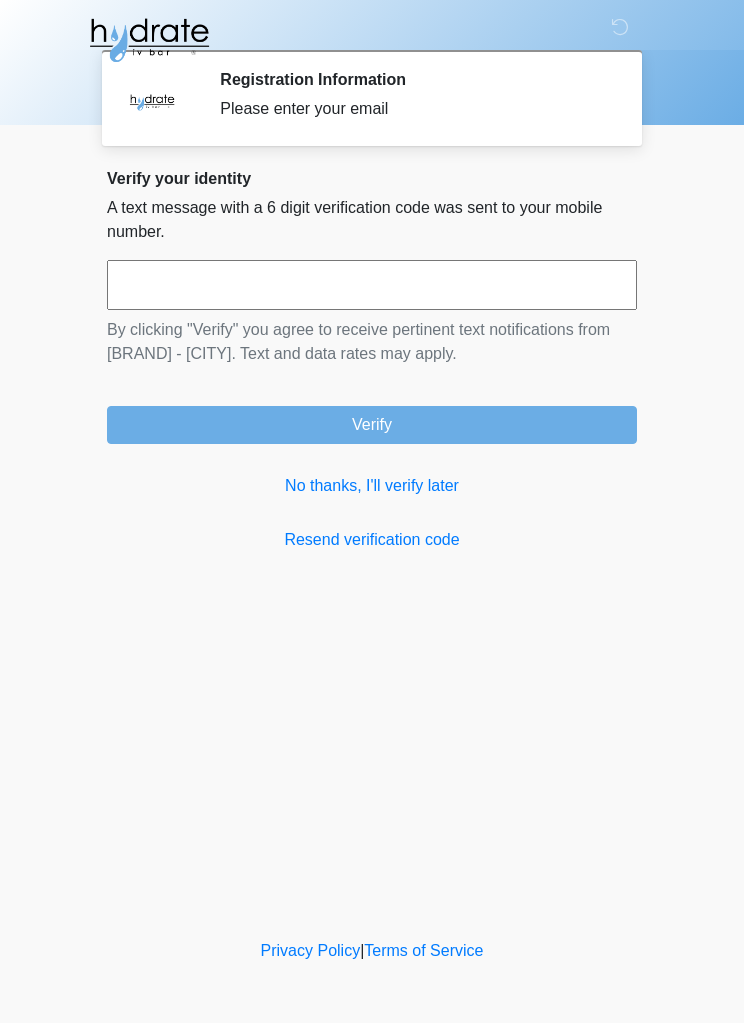 scroll, scrollTop: 0, scrollLeft: 0, axis: both 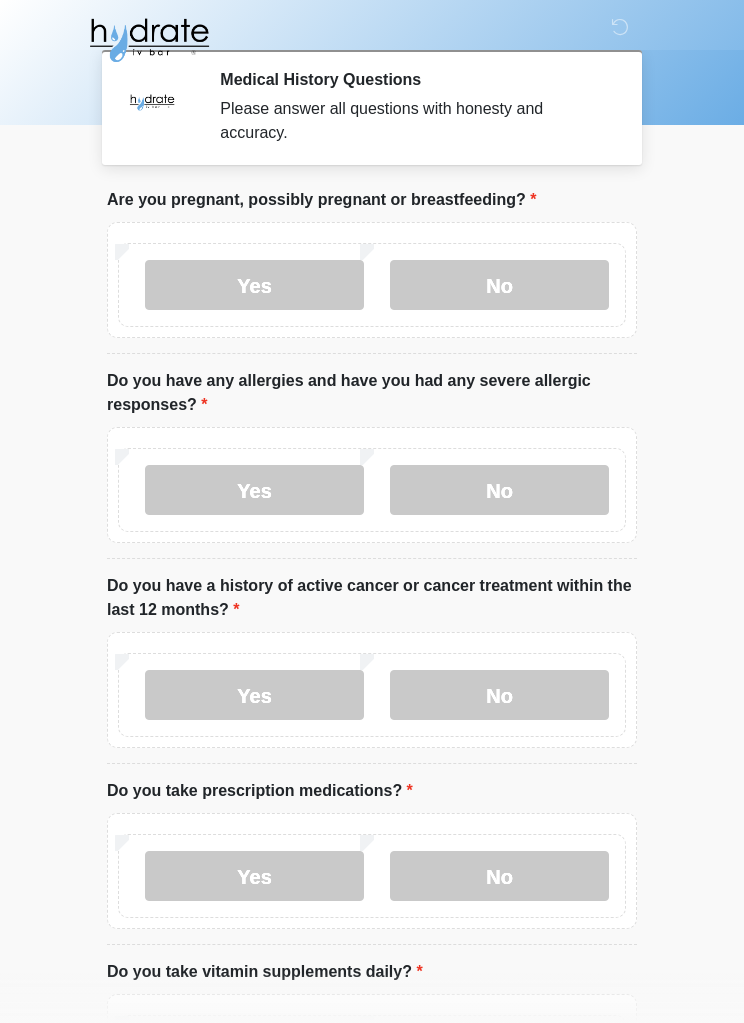 click on "‎ ‎ ‎
Medical History Questions
Please answer all questions with honesty and accuracy.
Please connect to Wi-Fi now   Provide us with your contact info  Answer some questions about your medical history  Complete a video call with one of our providers
This is the beginning of your  virtual Good Faith Exam .  ﻿﻿﻿﻿﻿﻿﻿﻿ This step is necessary to provide official medical clearance and documentation for your upcoming treatment(s).   ﻿﻿﻿﻿﻿﻿To begin, ﻿﻿﻿﻿﻿﻿ press the continue button below and answer all questions with honesty.
Continue
Please be sure your device is connected to a Wi-Fi Network for quicker service.  .
Continue" at bounding box center (372, 511) 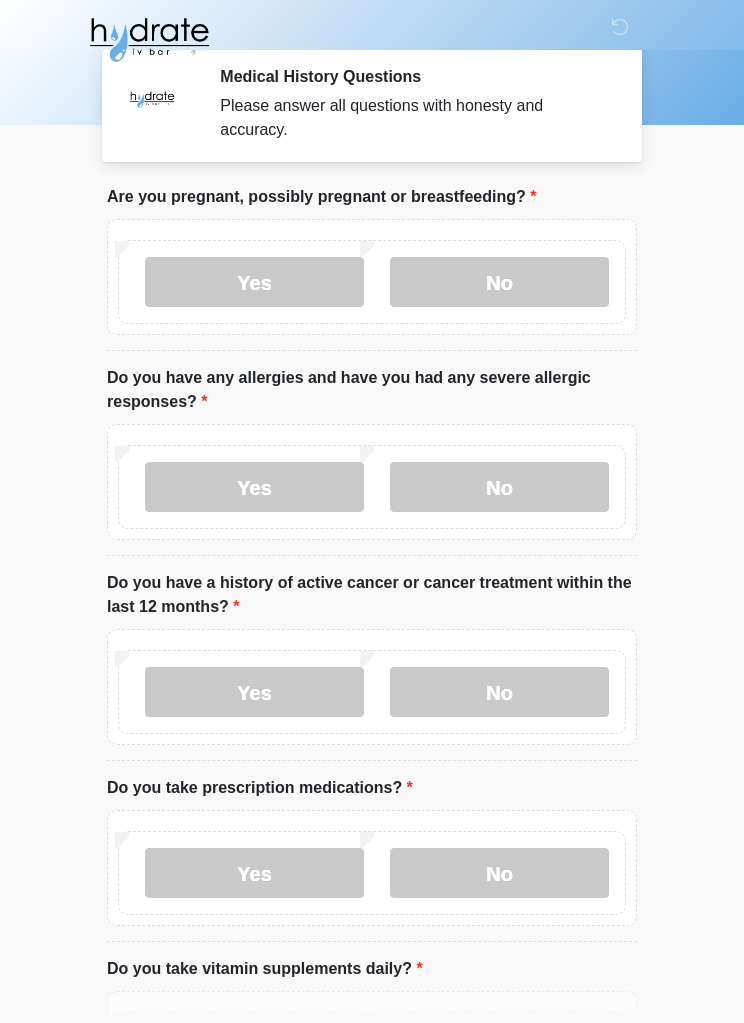 scroll, scrollTop: 0, scrollLeft: 0, axis: both 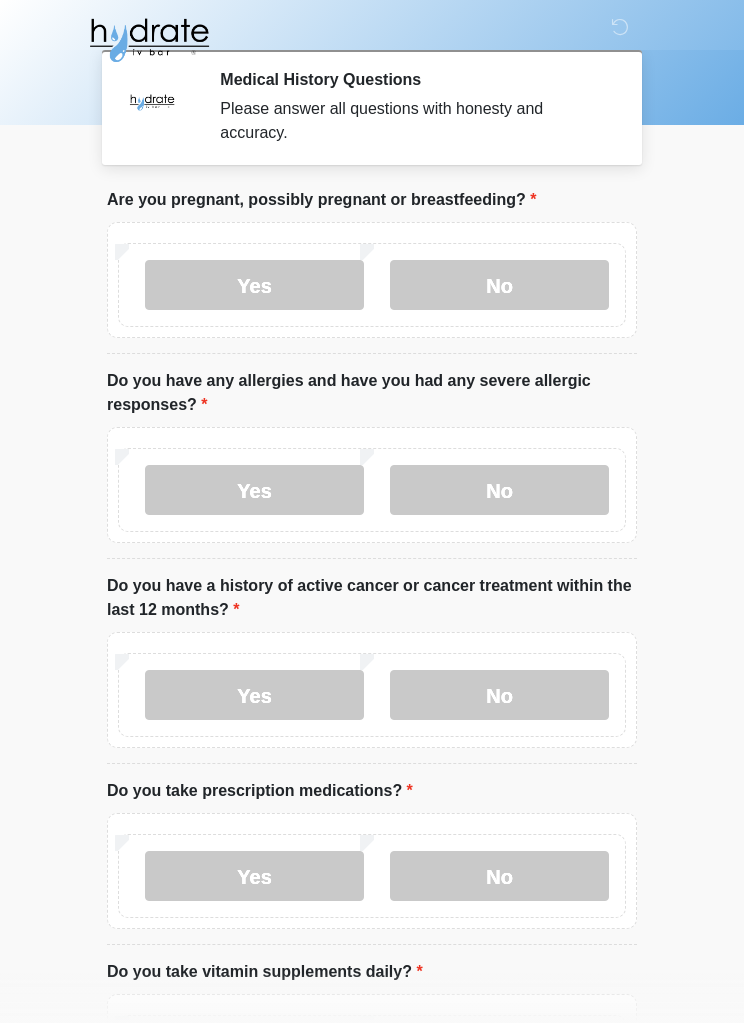 click on "No" at bounding box center (499, 285) 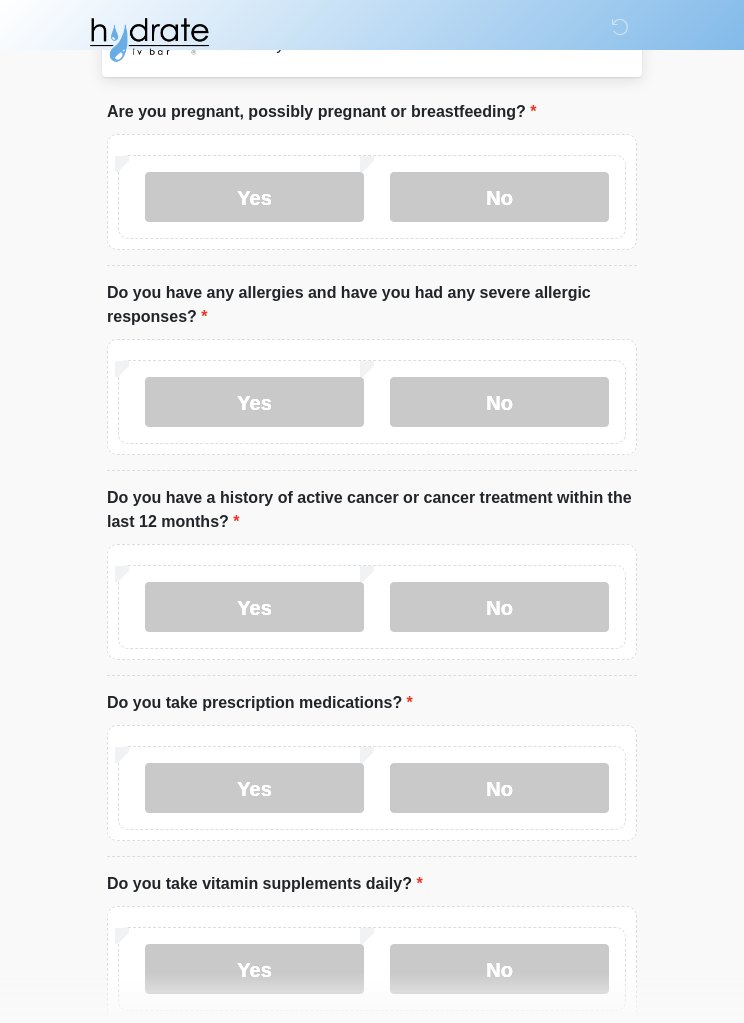 click on "No" at bounding box center (499, 608) 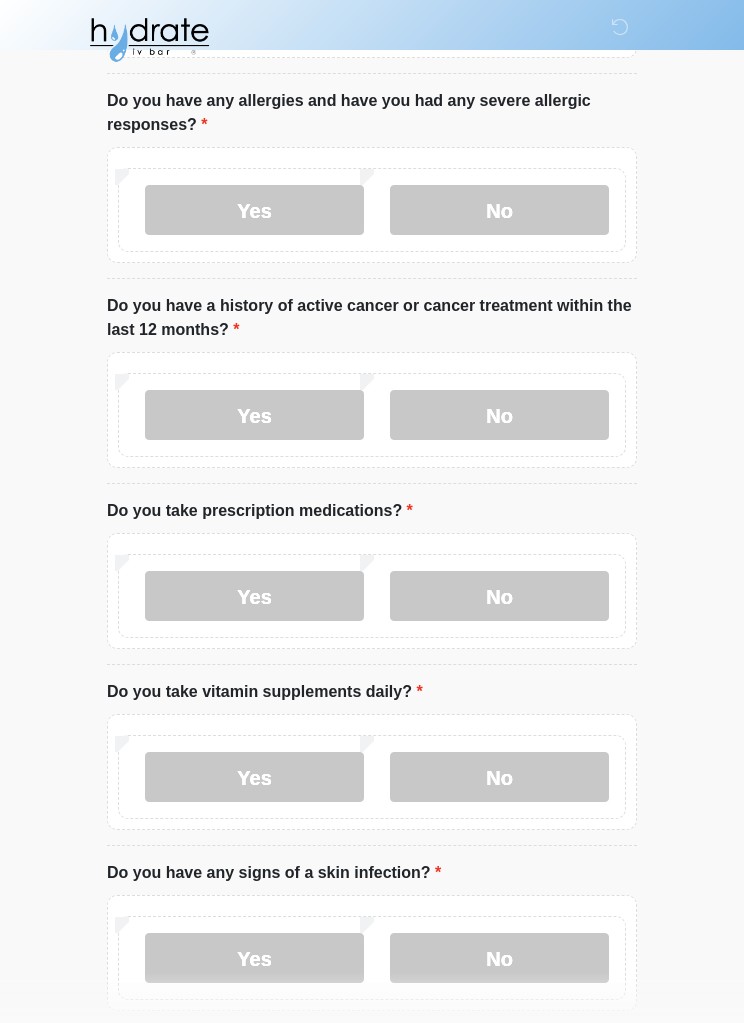 click on "Yes" at bounding box center (254, 597) 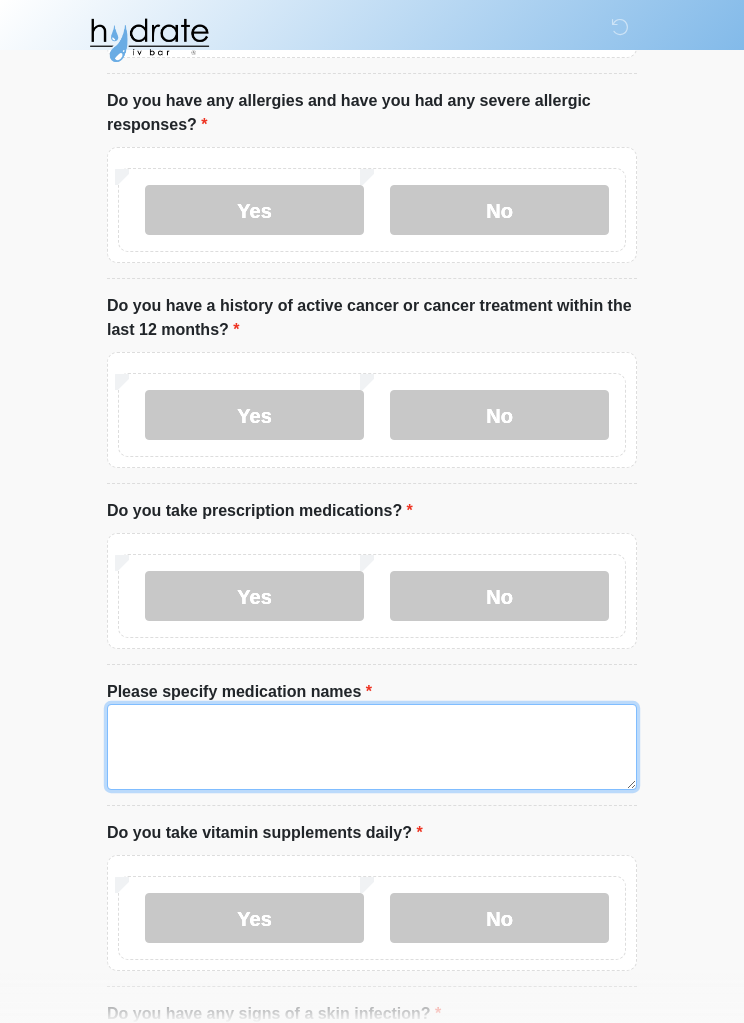 click on "Please specify medication names" at bounding box center (372, 747) 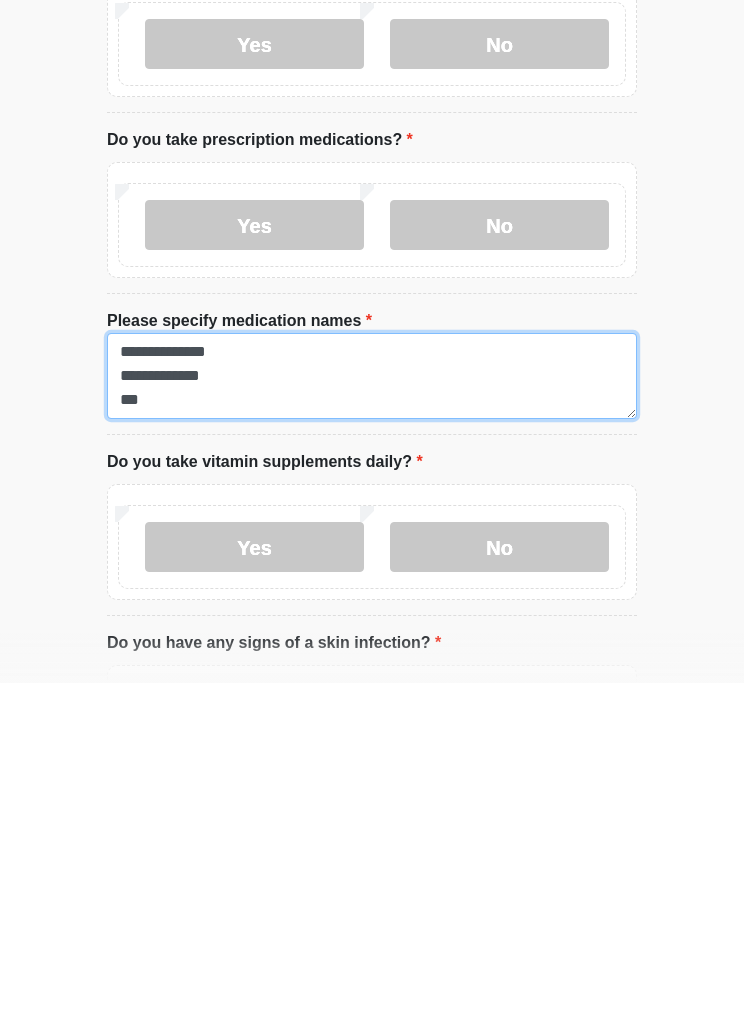 click on "**********" at bounding box center [372, 716] 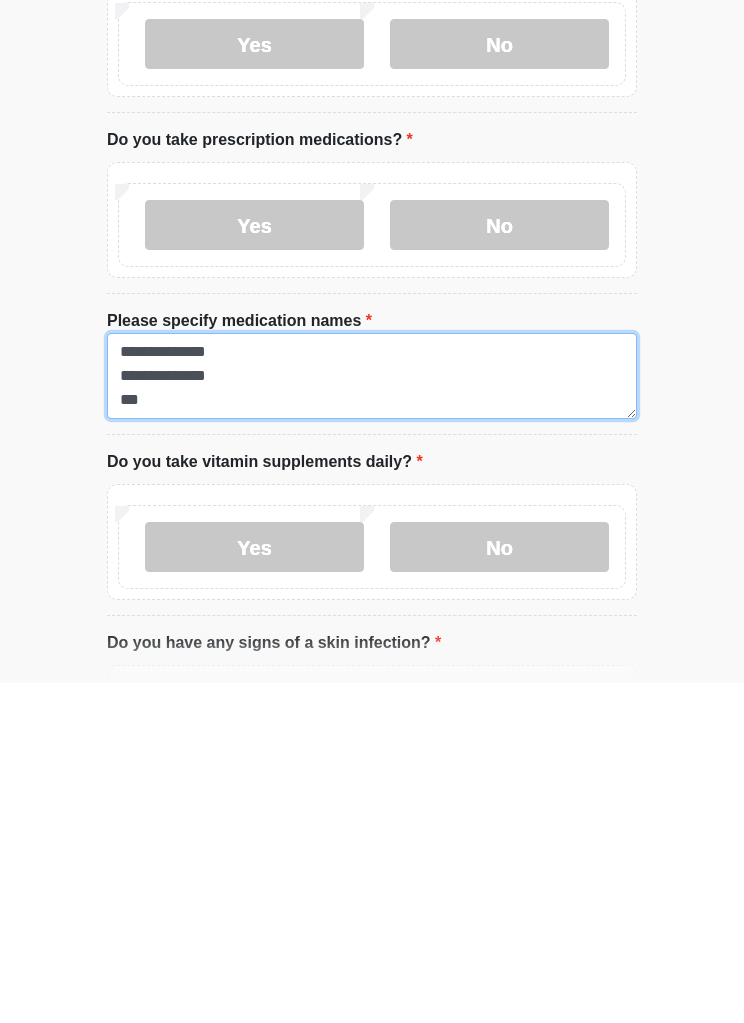 click on "**********" at bounding box center (372, 716) 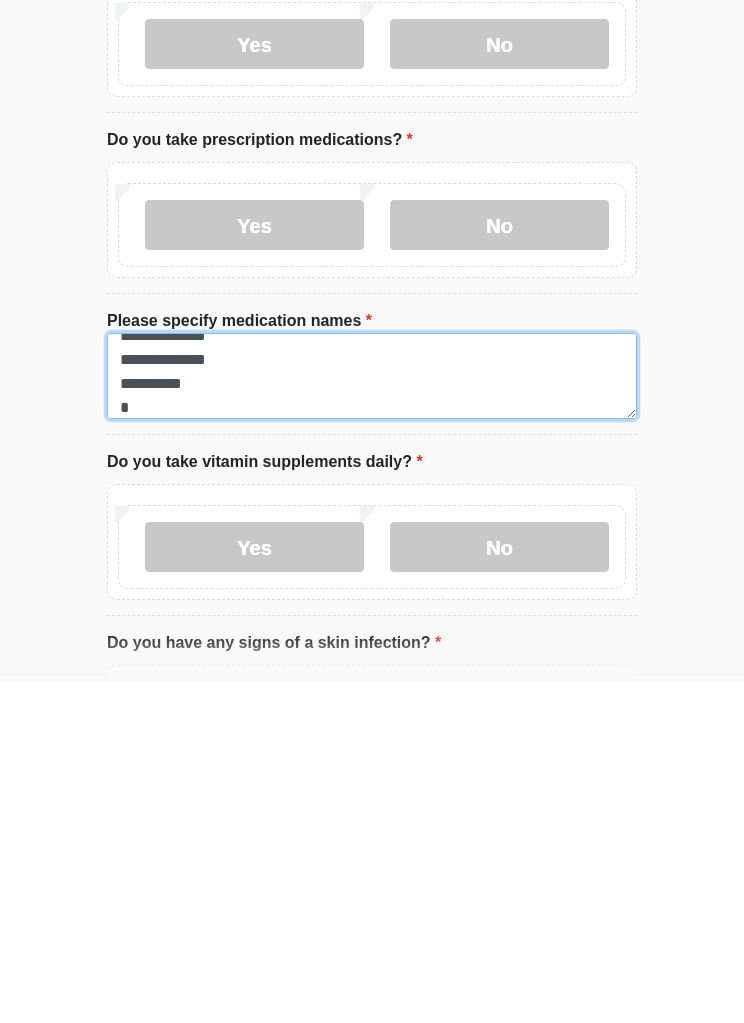 scroll, scrollTop: 16, scrollLeft: 0, axis: vertical 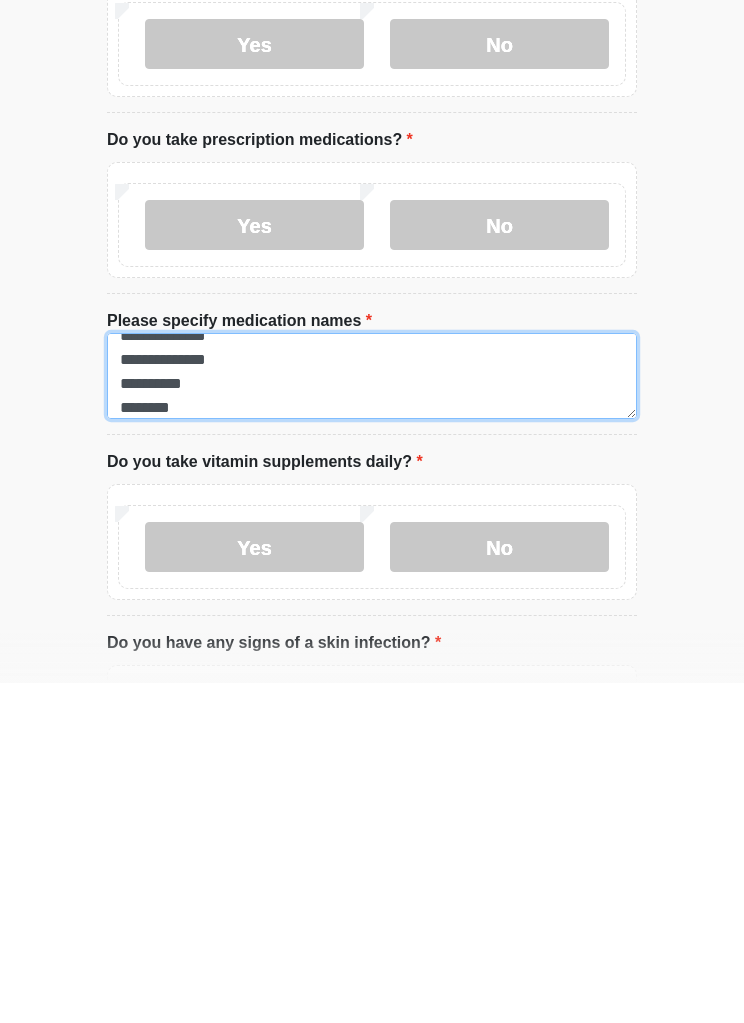 type on "**********" 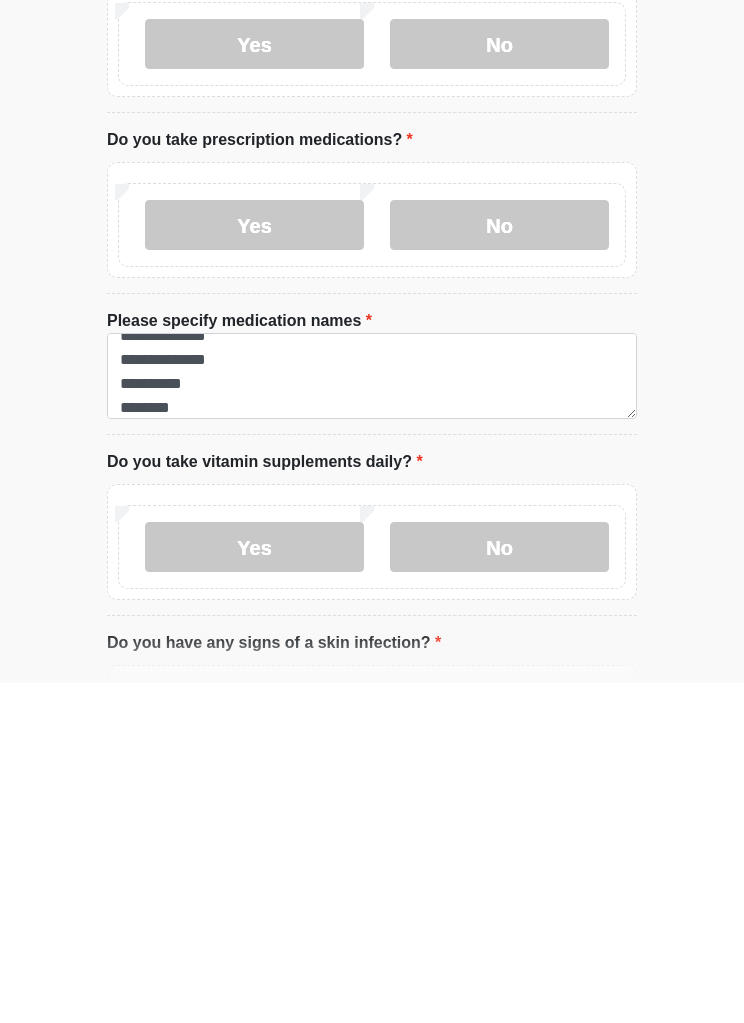 click on "Yes" at bounding box center [254, 887] 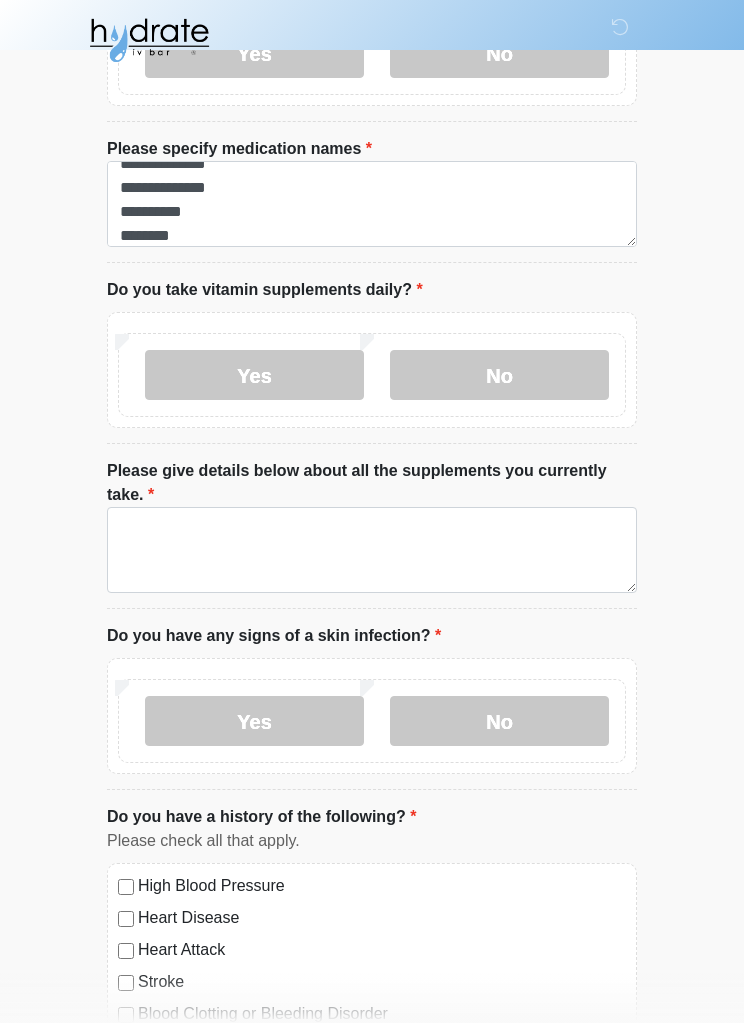 scroll, scrollTop: 834, scrollLeft: 0, axis: vertical 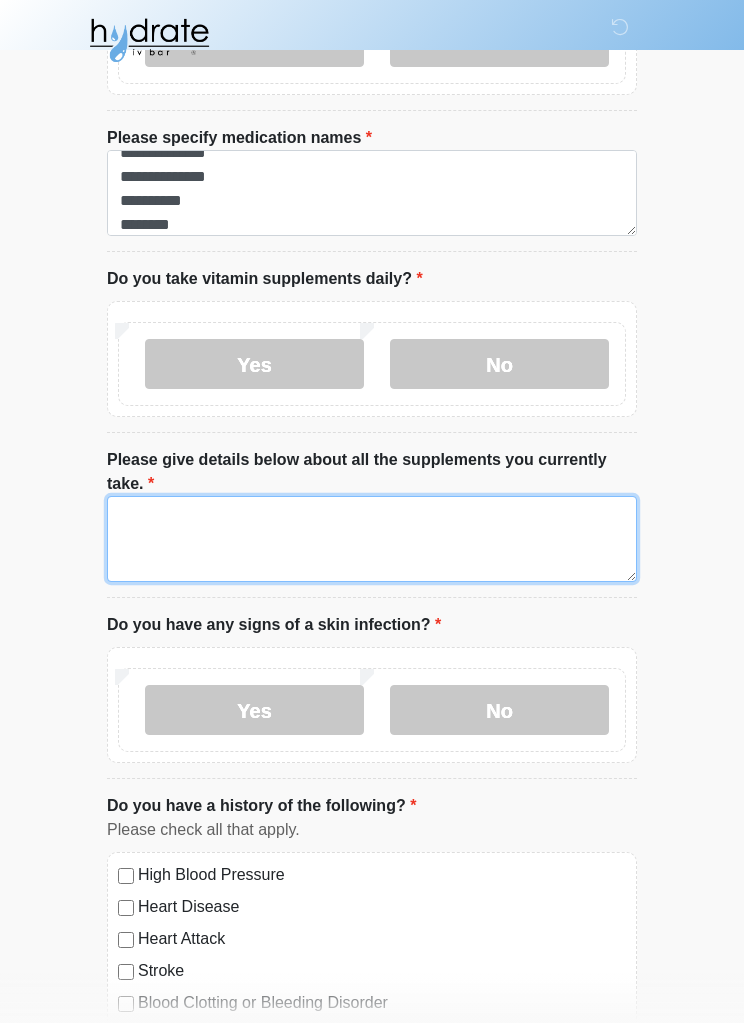 click on "Please give details below about all the supplements you currently take." at bounding box center [372, 539] 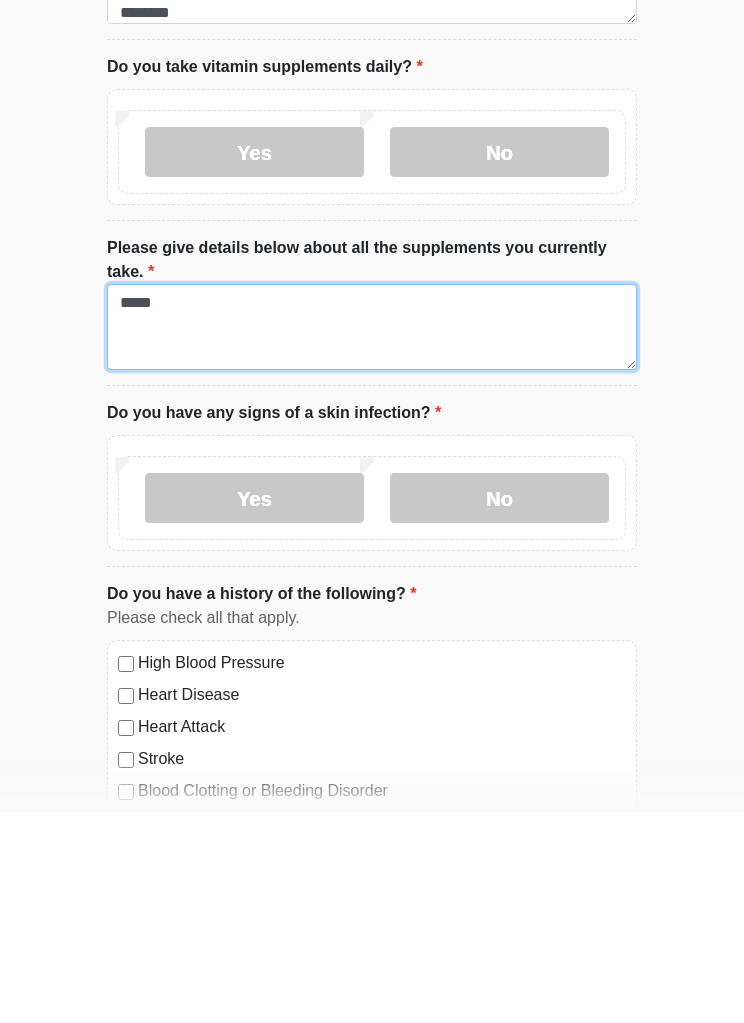 type on "*****" 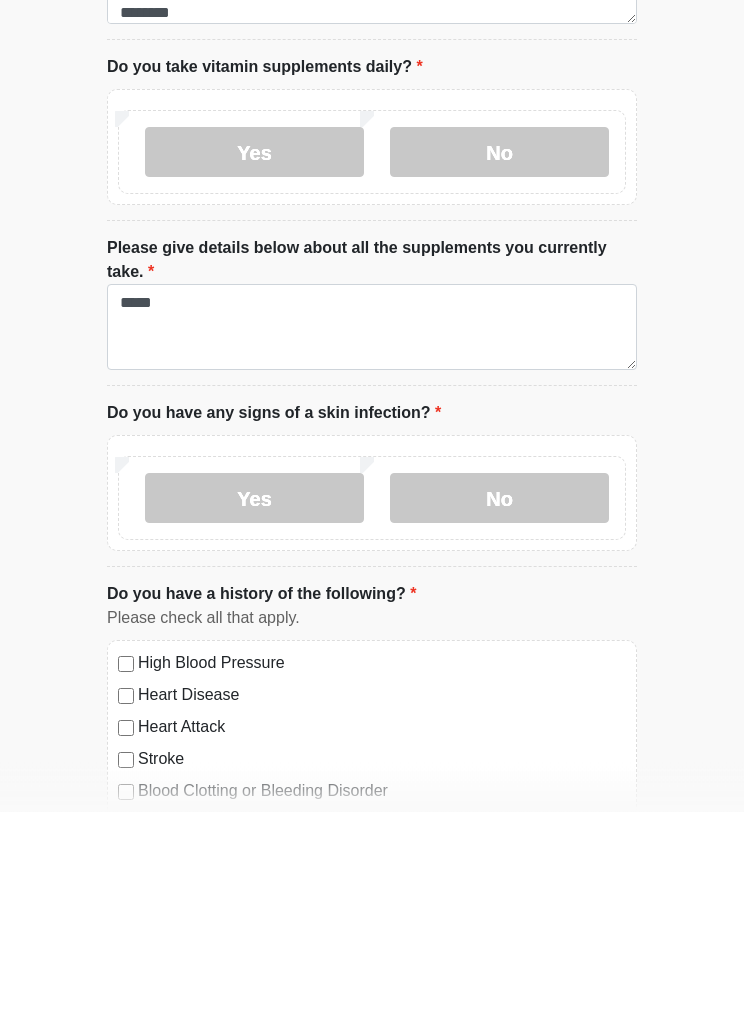 click on "No" at bounding box center [499, 710] 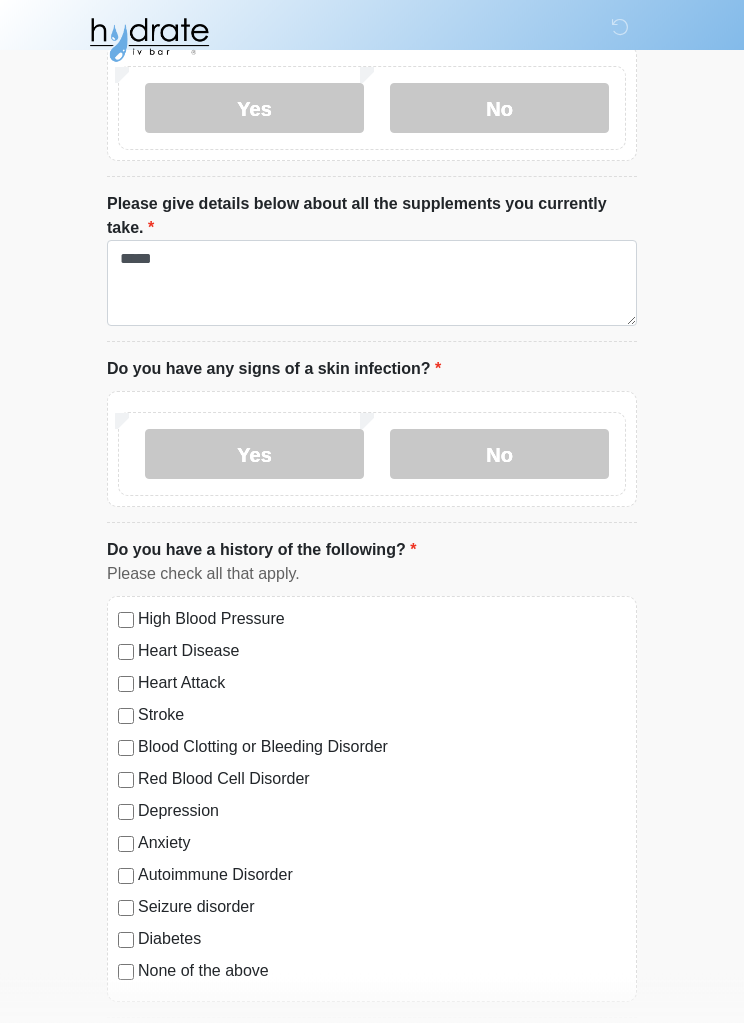scroll, scrollTop: 1177, scrollLeft: 0, axis: vertical 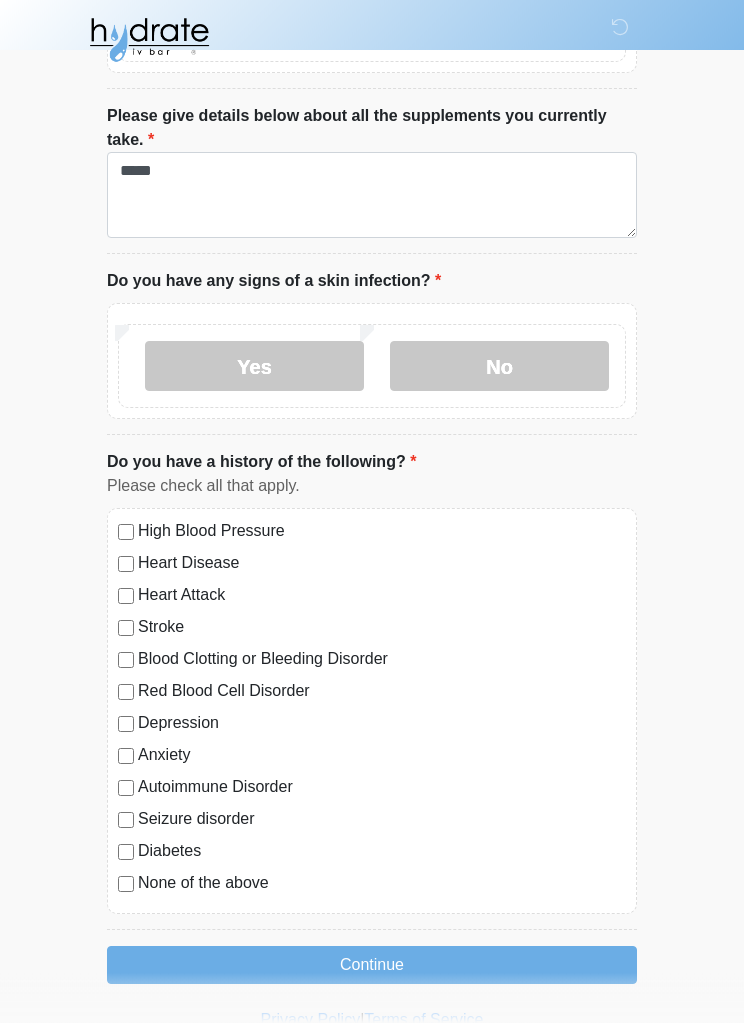 click on "None of the above" at bounding box center [382, 884] 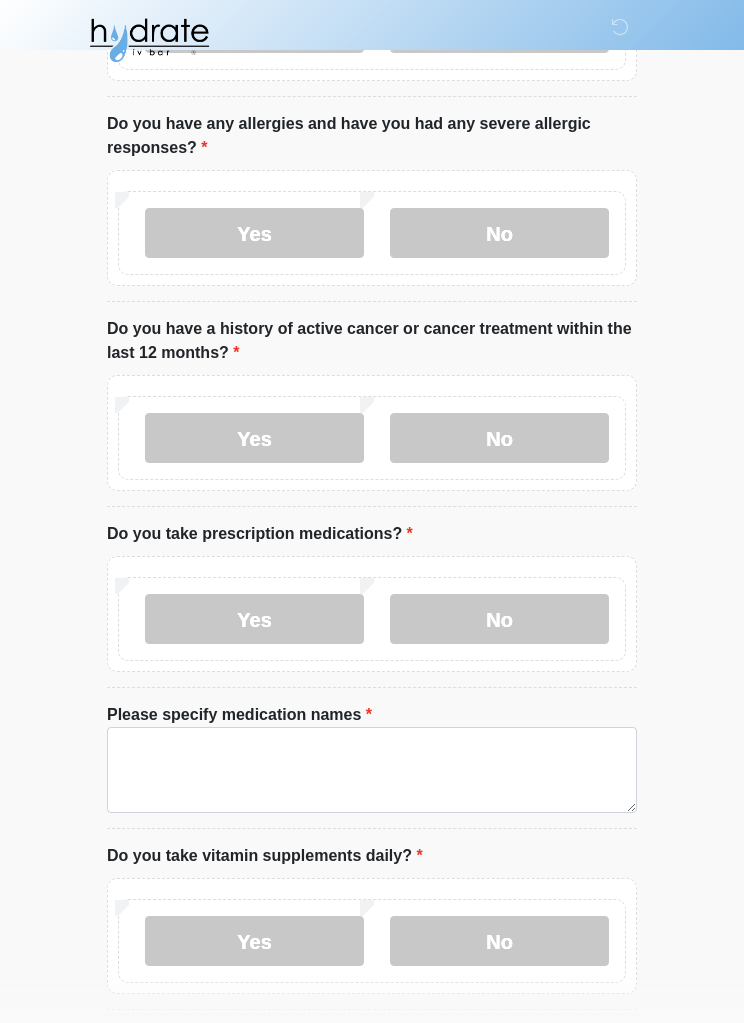 scroll, scrollTop: 0, scrollLeft: 0, axis: both 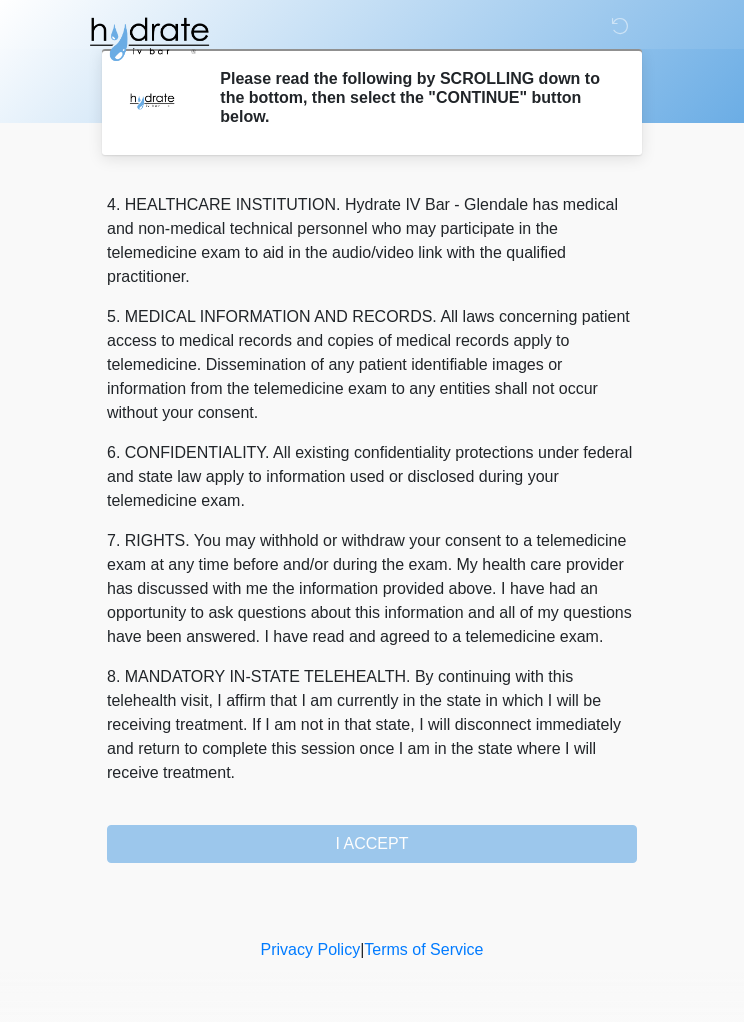 click on "I ACCEPT" at bounding box center [372, 845] 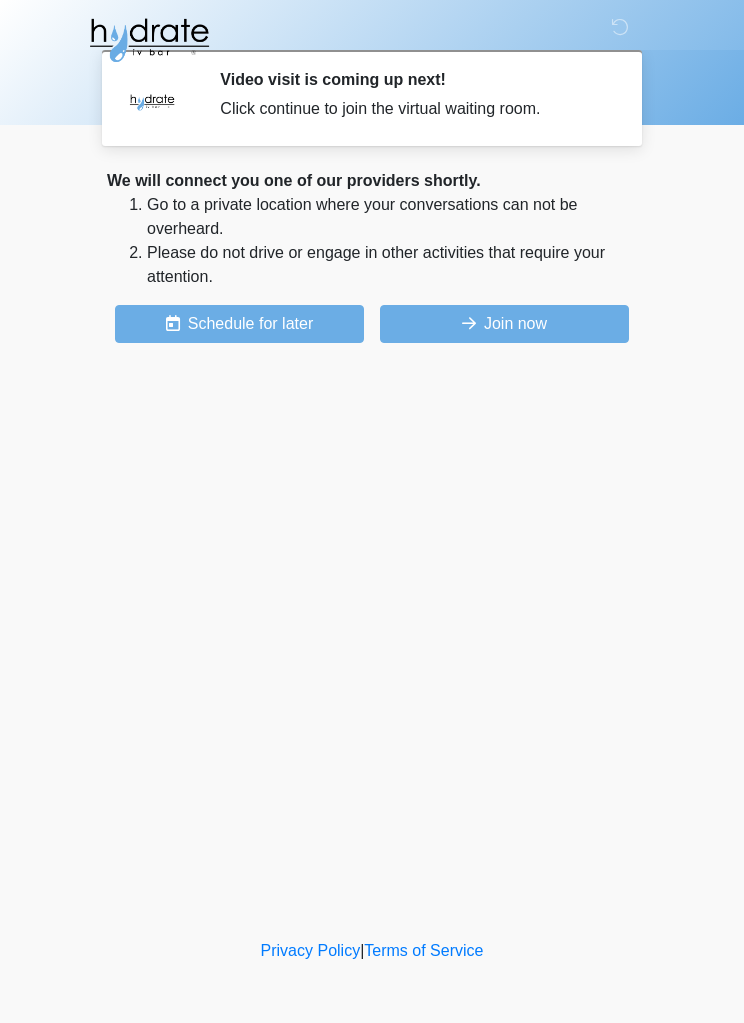 click on "Join now" at bounding box center [504, 324] 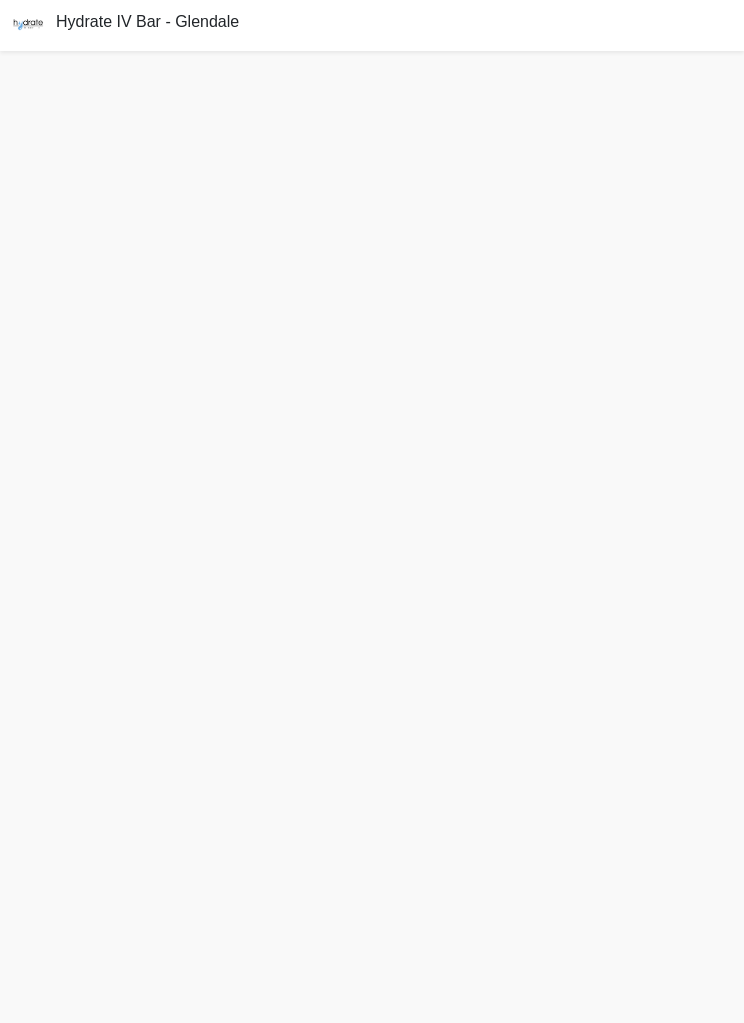 scroll, scrollTop: 0, scrollLeft: 0, axis: both 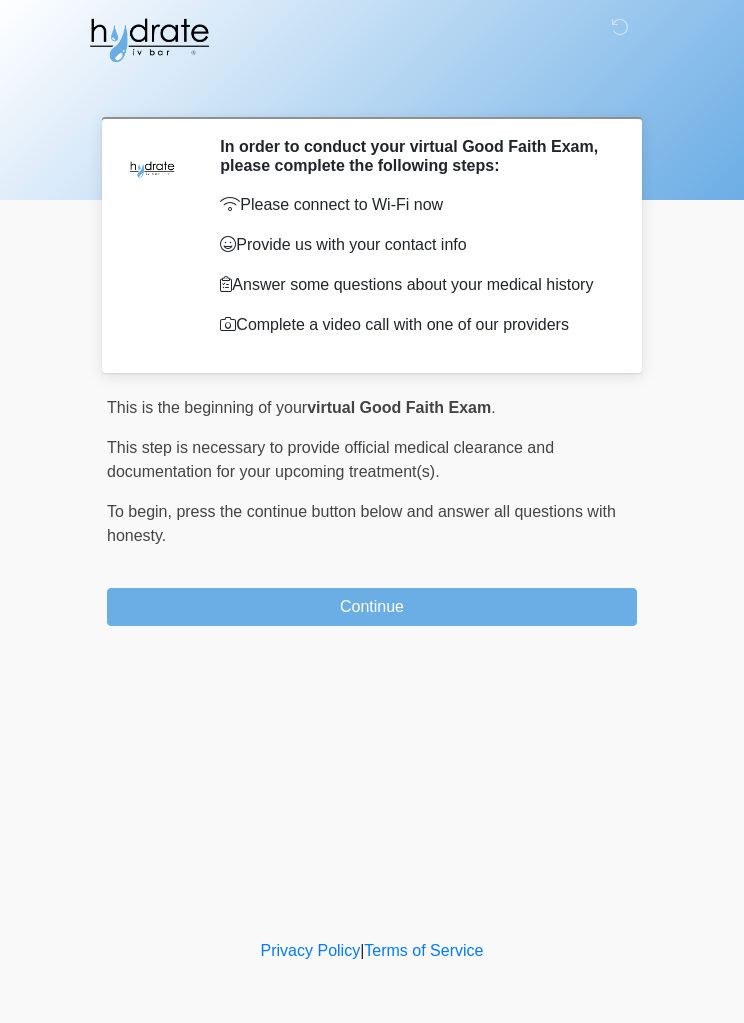 click on "Continue" at bounding box center (372, 607) 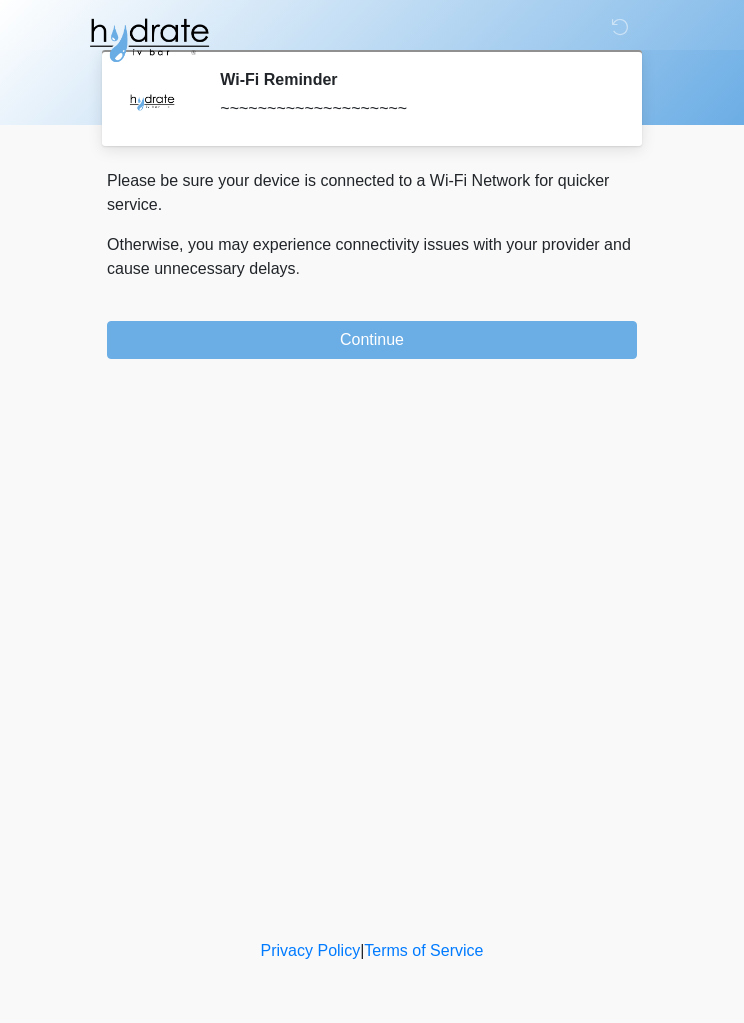 click on "Continue" at bounding box center [372, 340] 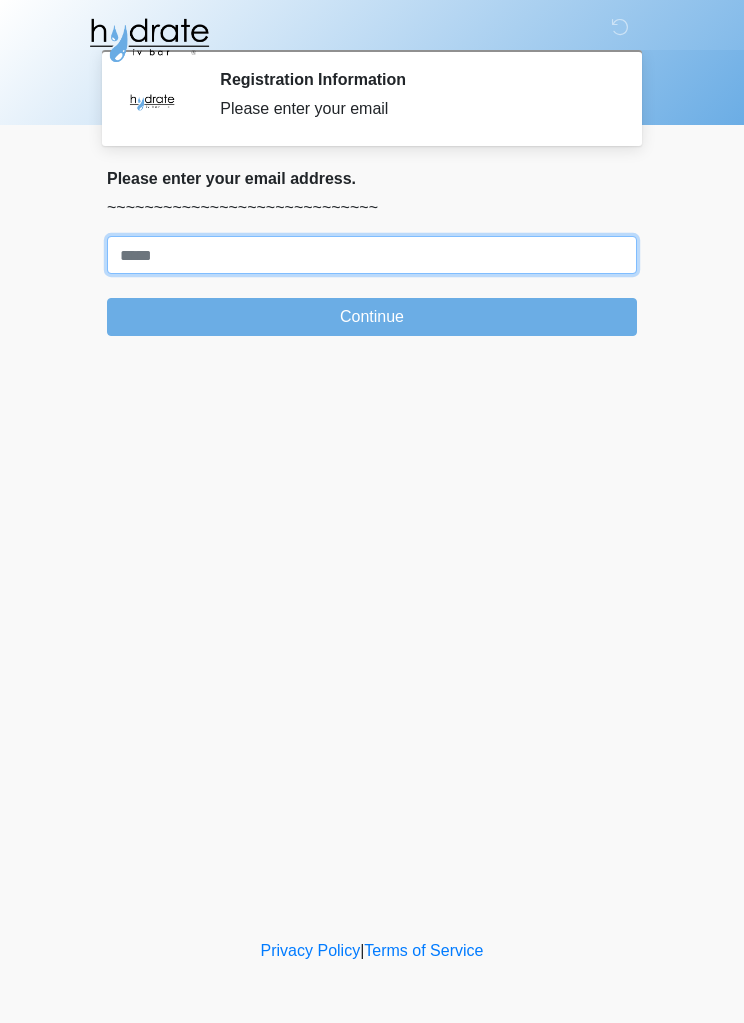 click on "Where should we email your treatment plan?" at bounding box center (372, 255) 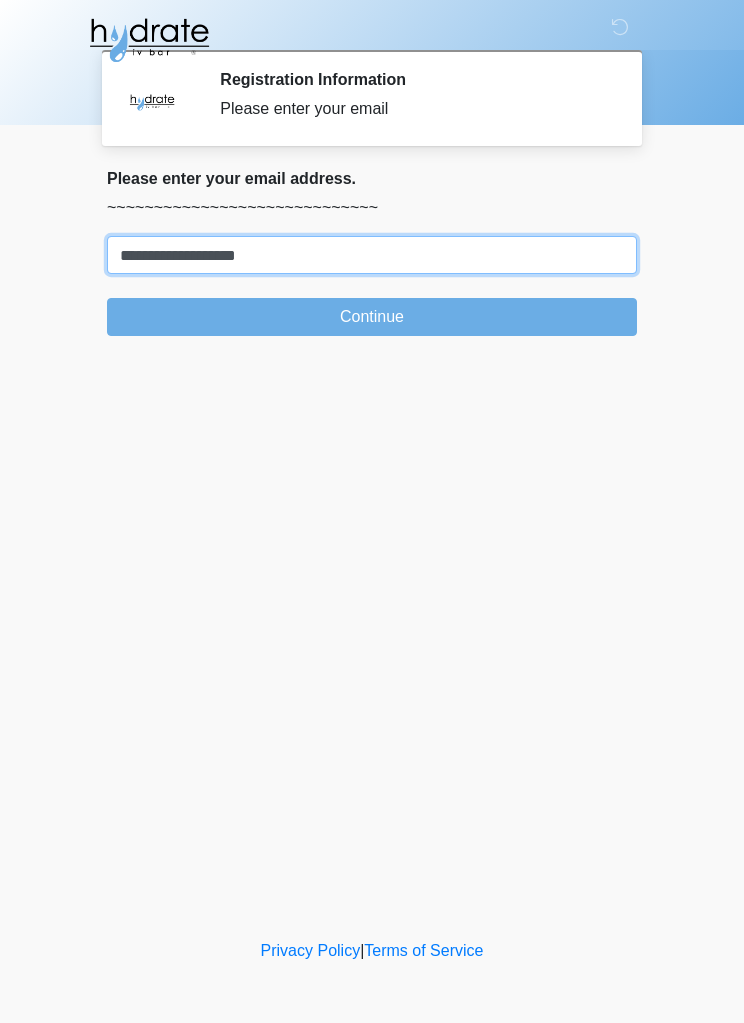 type on "**********" 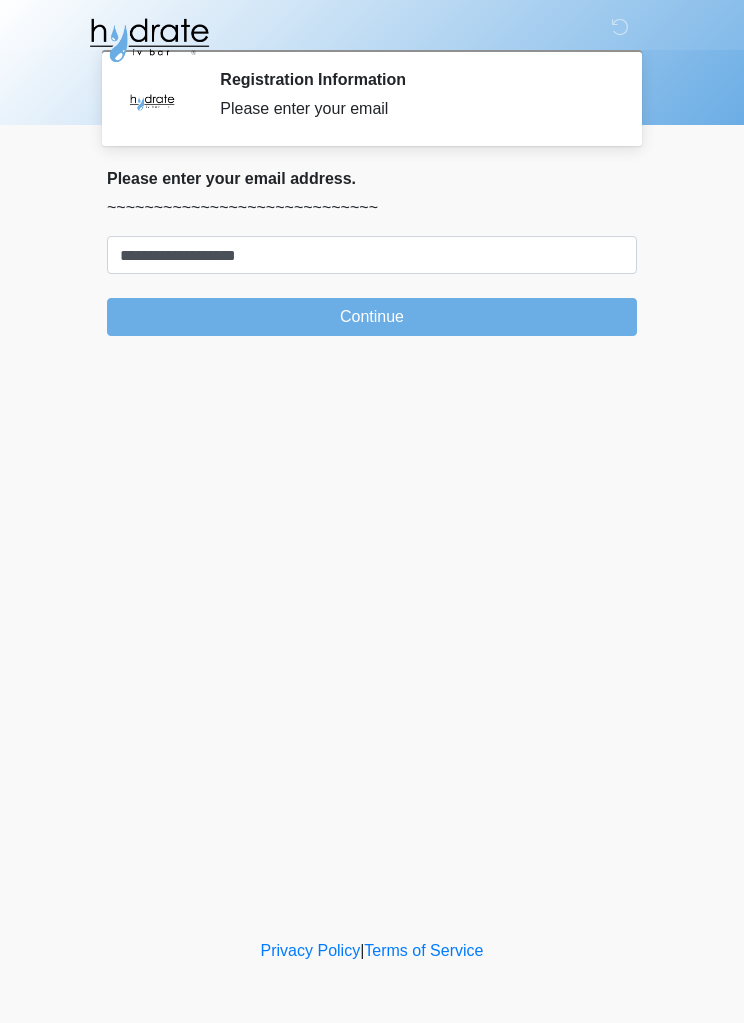 click on "Continue" at bounding box center [372, 317] 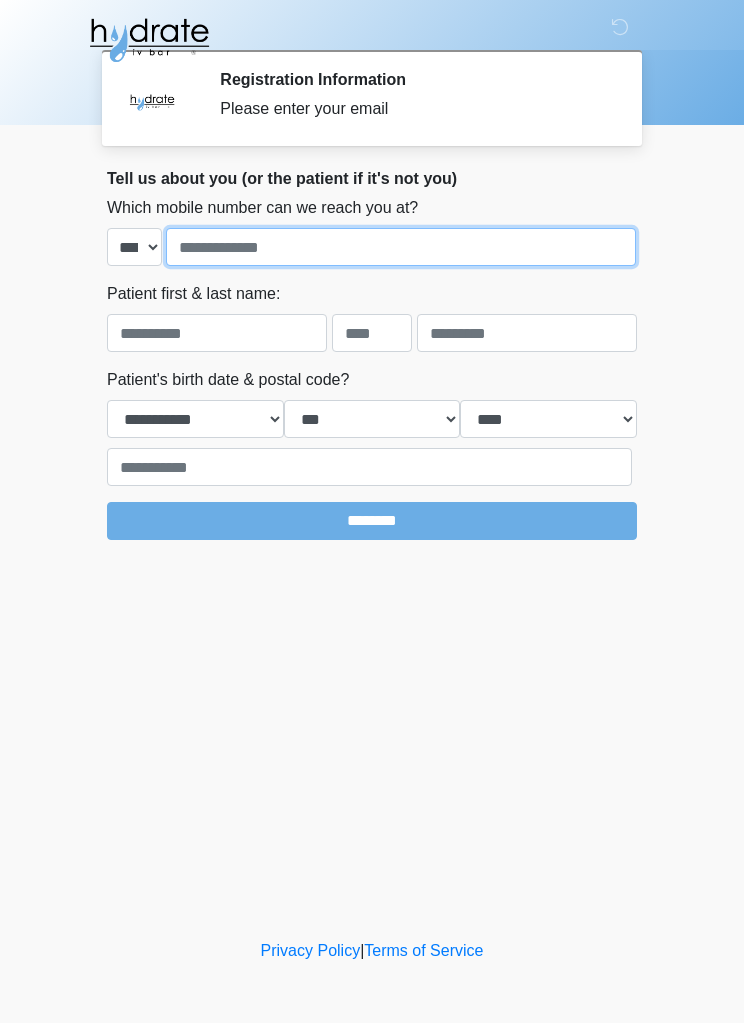 click at bounding box center [401, 247] 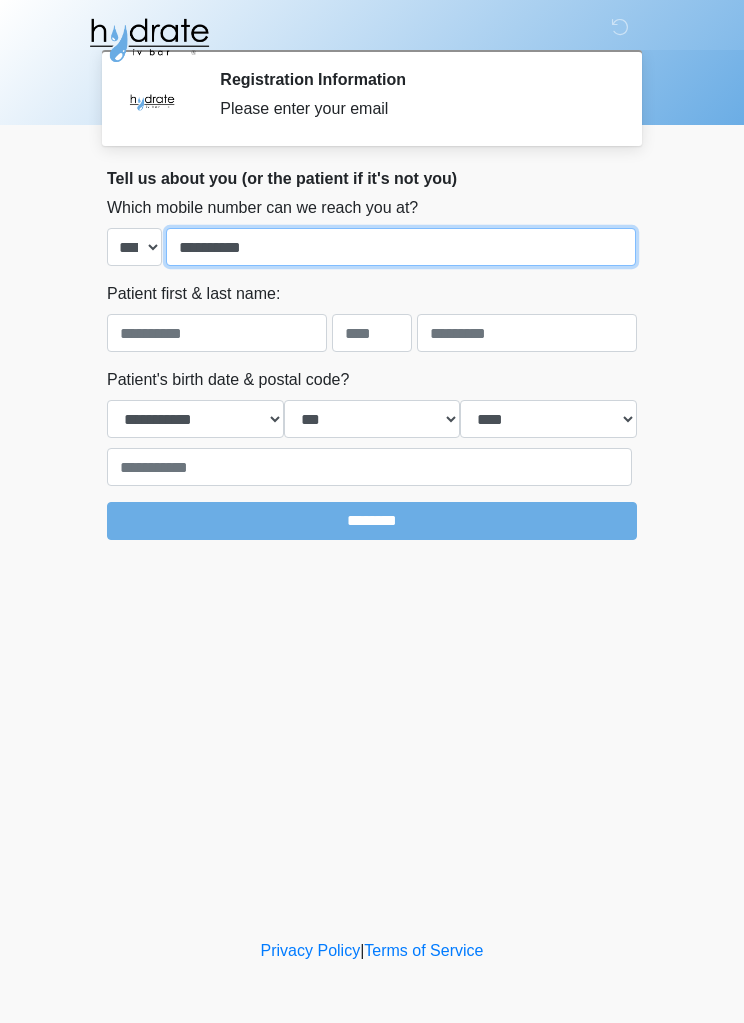type on "**********" 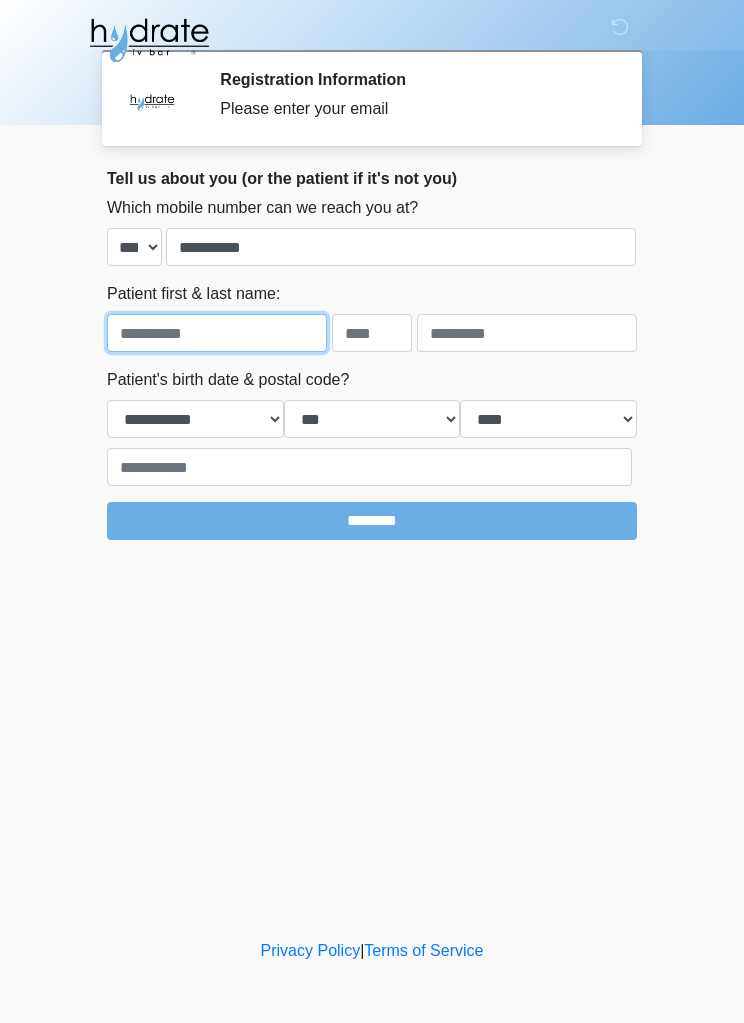 click at bounding box center (217, 333) 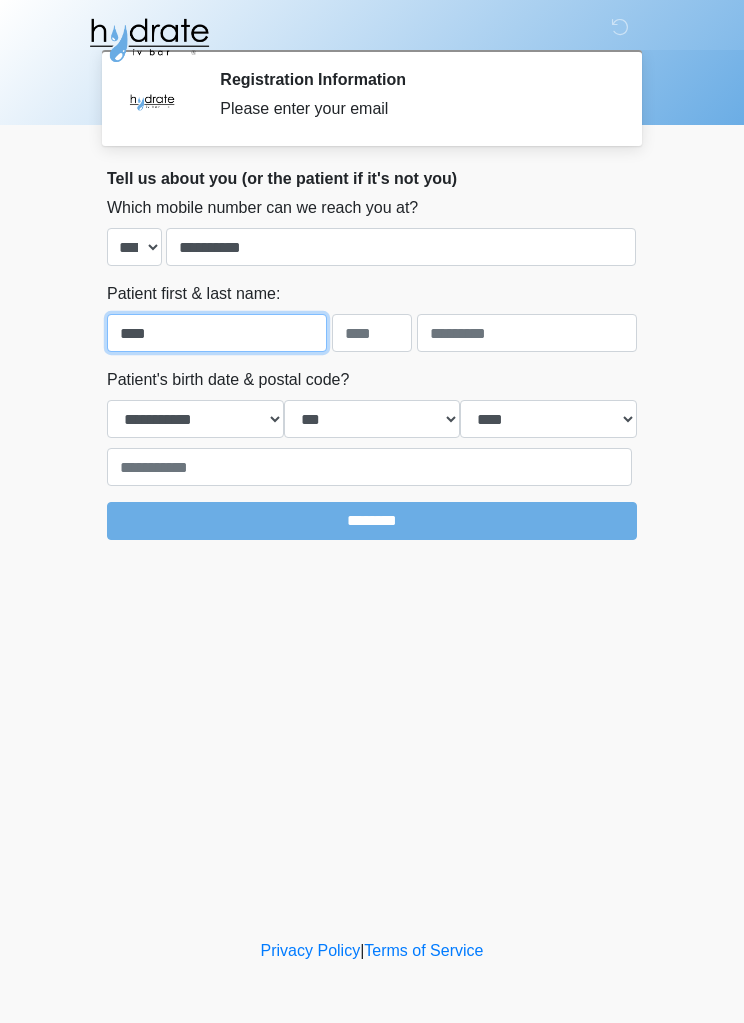 type on "****" 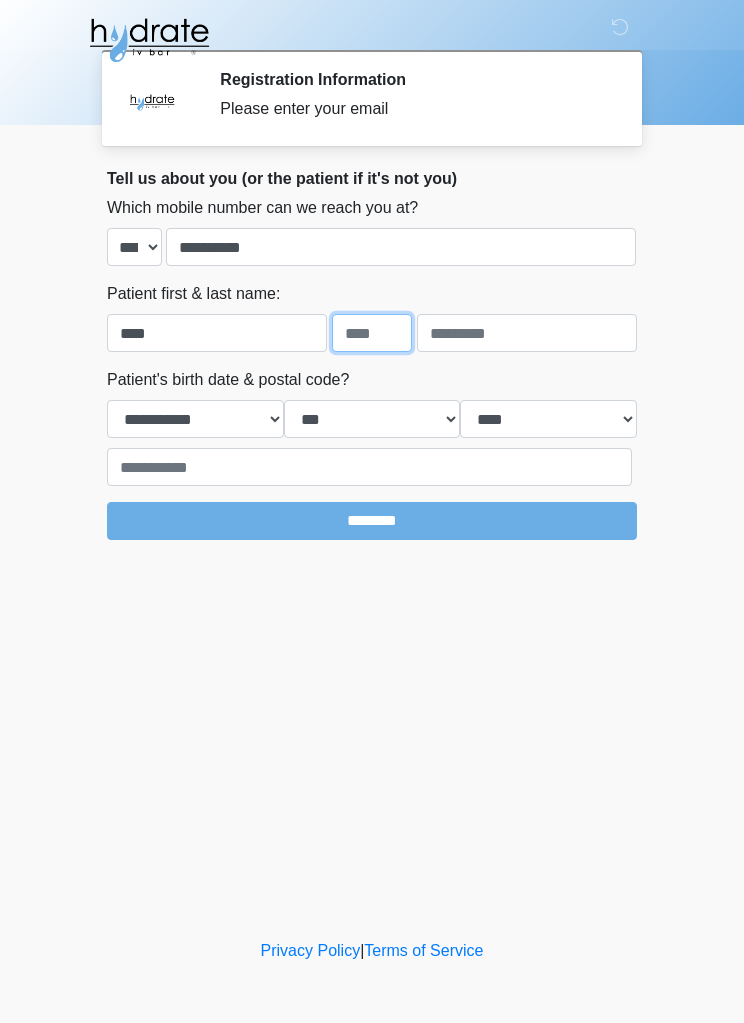 click at bounding box center (372, 333) 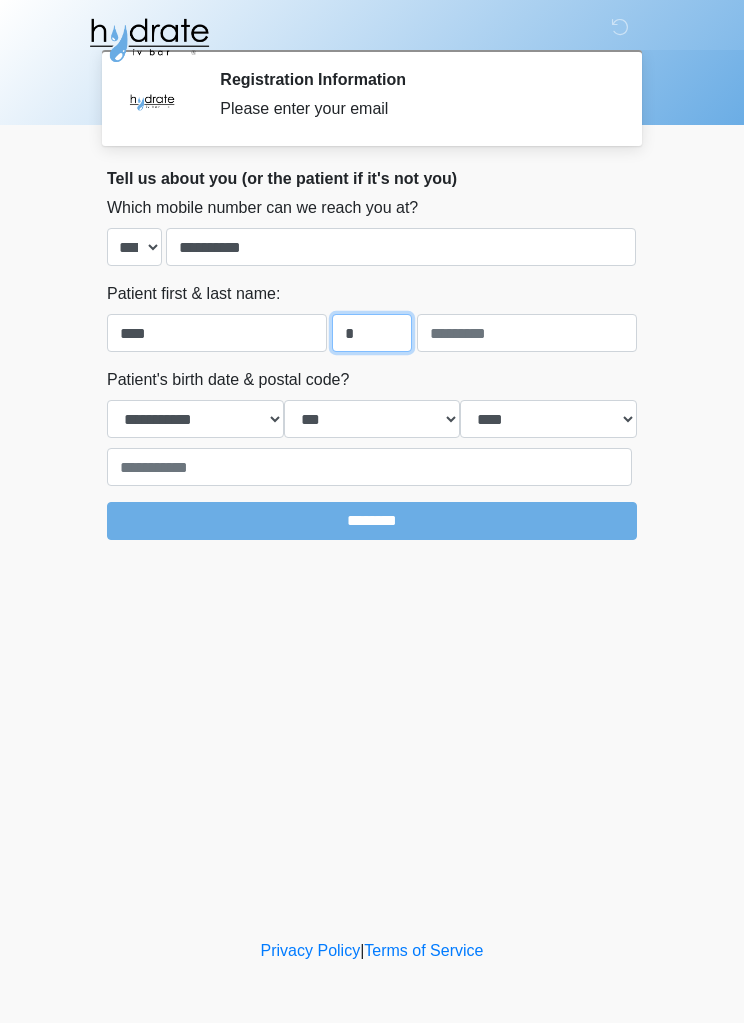 type on "*" 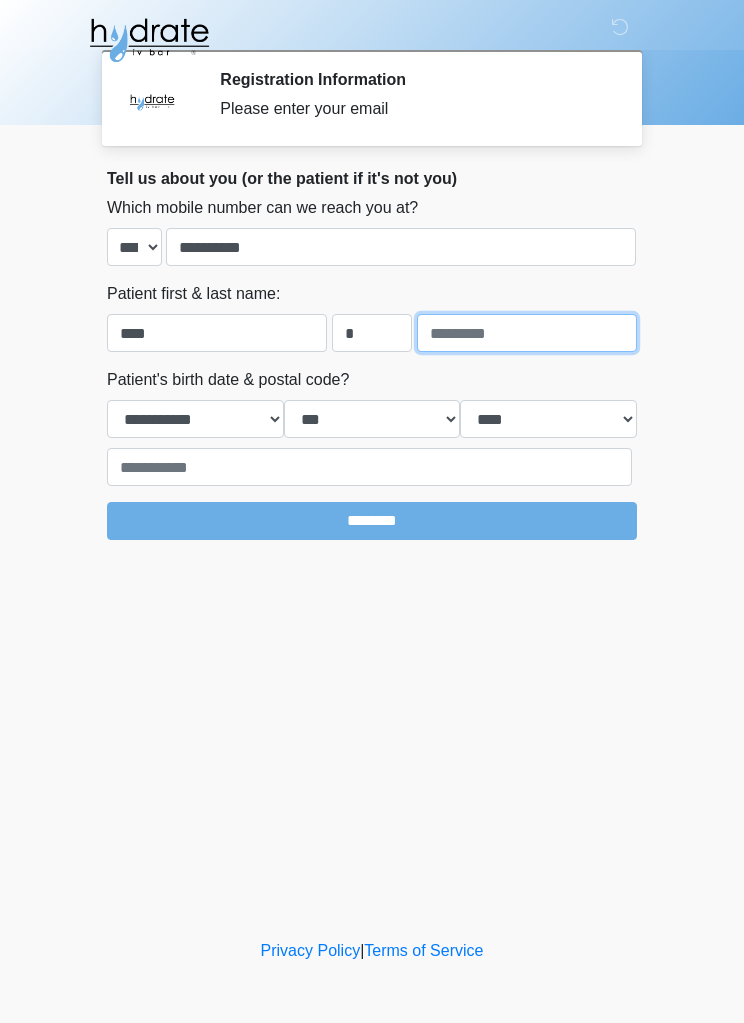 click at bounding box center (527, 333) 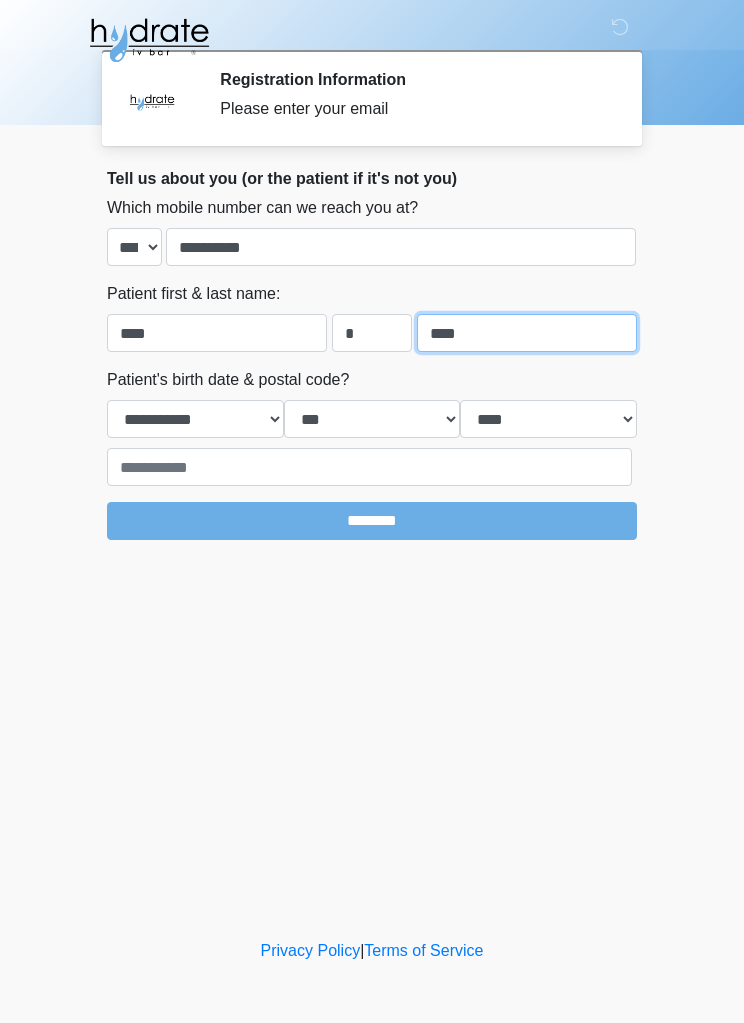 type on "****" 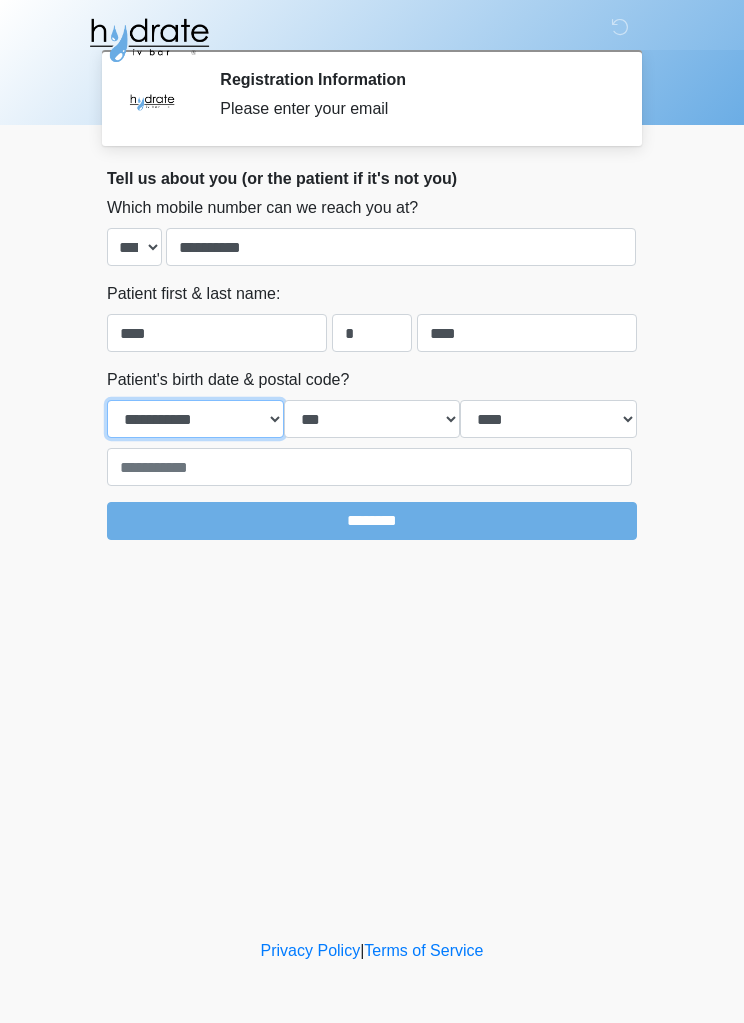 click on "**********" at bounding box center [195, 419] 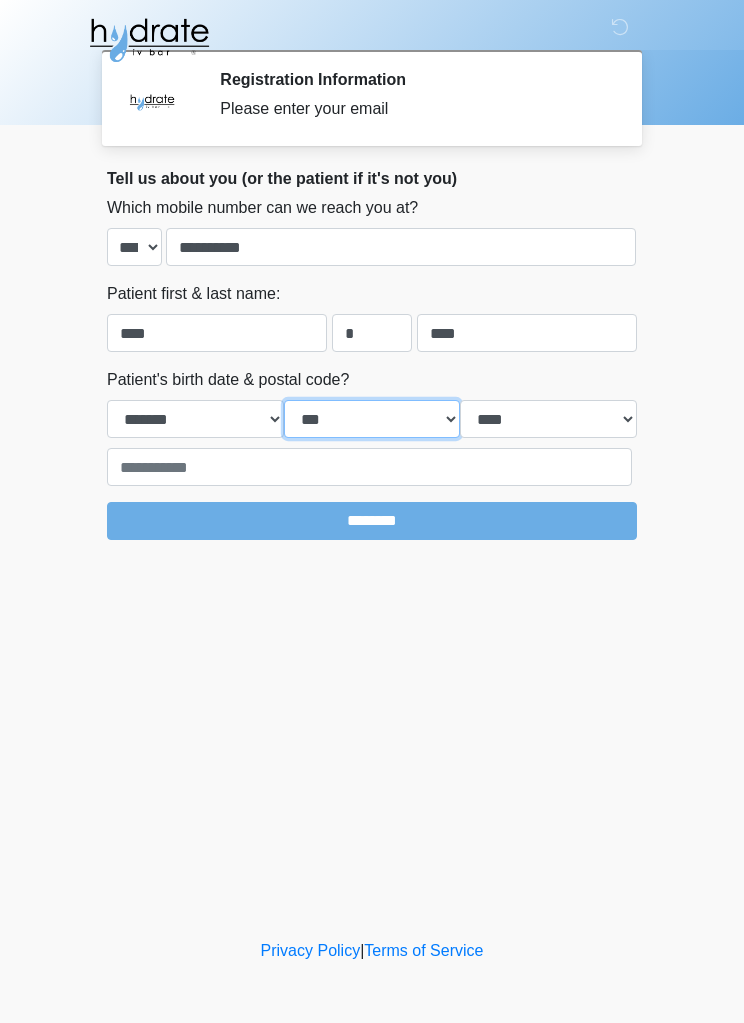click on "***
*
*
*
*
*
*
*
*
*
**
**
**
**
**
**
**
**
**
**
**
**
**
**
**
**
**
**
**
**
**
**" at bounding box center [372, 419] 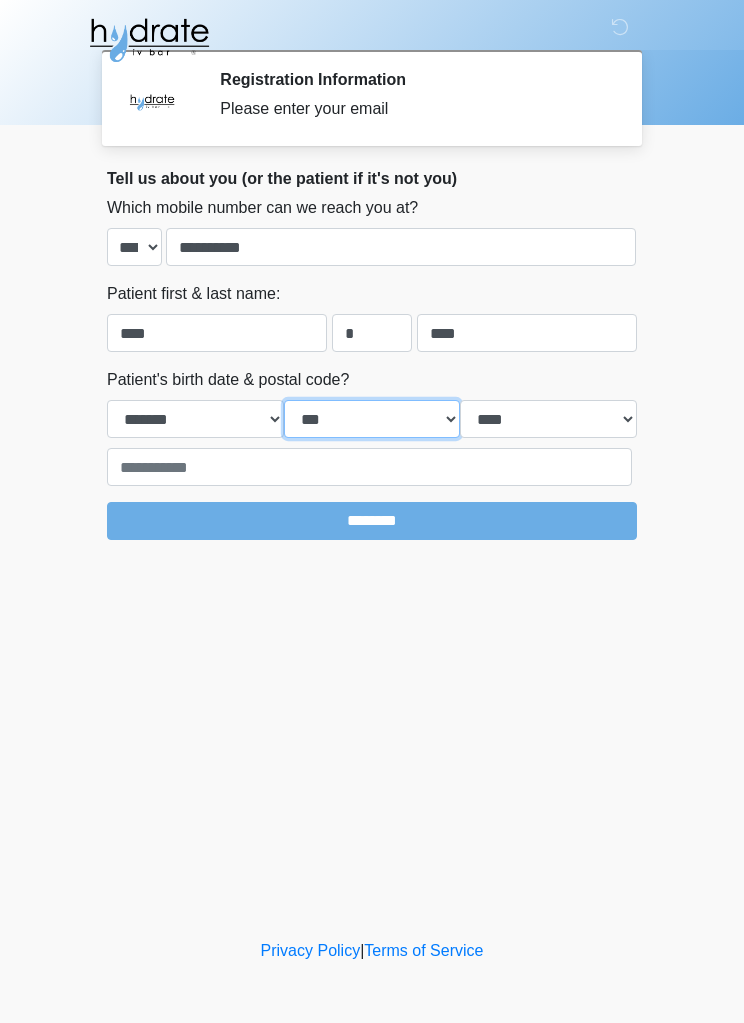 select on "**" 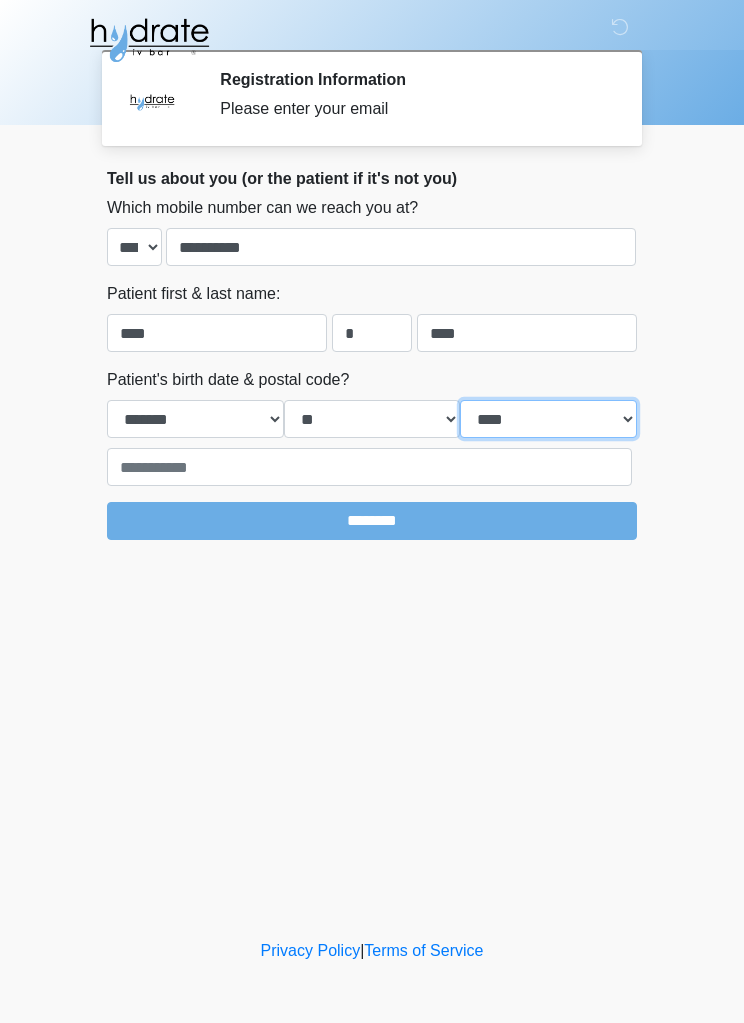 click on "****
****
****
****
****
****
****
****
****
****
****
****
****
****
****
****
****
****
****
****
****
****
****
****
****
****
****
****
****
****
****
****
****
****
****
****
****
****
****
****
****
****
****
****
****
****
****
****
****
****
****
****
****
****
****
****
****
****
****
****
****
****
****
****
****
****
****
****
****
****
****
****
****
****
****
****
****
****
****
****
****
****
****
****
****
****
****
****
****
****
****
****
****
****
****
****
****
****
****
****
****
****" at bounding box center (548, 419) 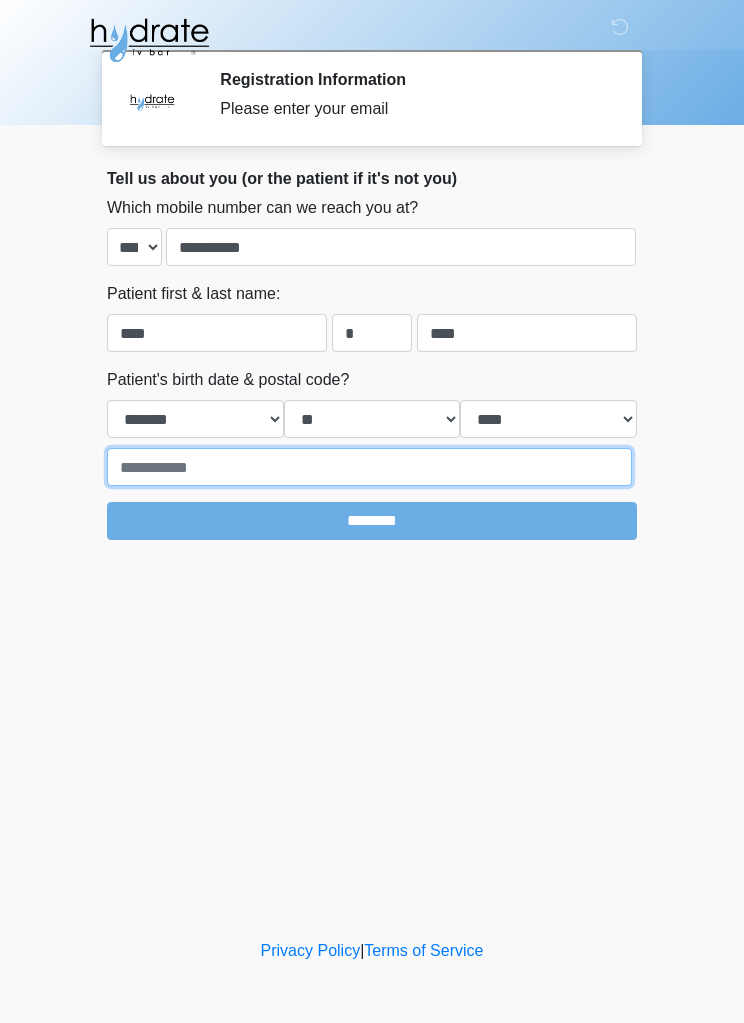 click at bounding box center [369, 467] 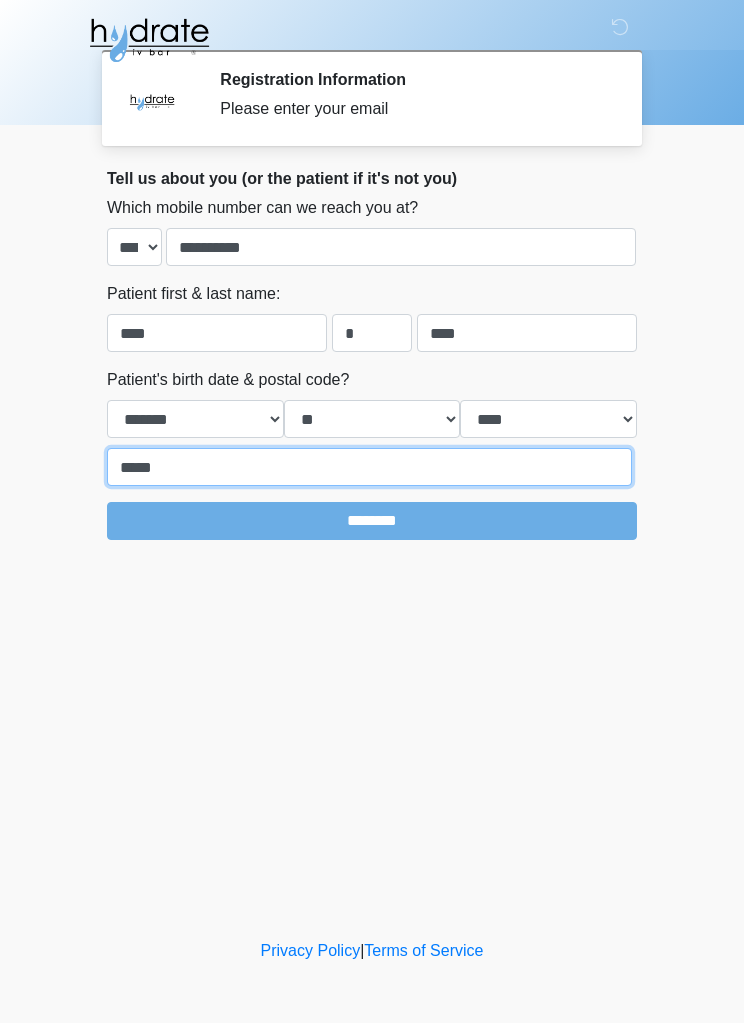 type on "*****" 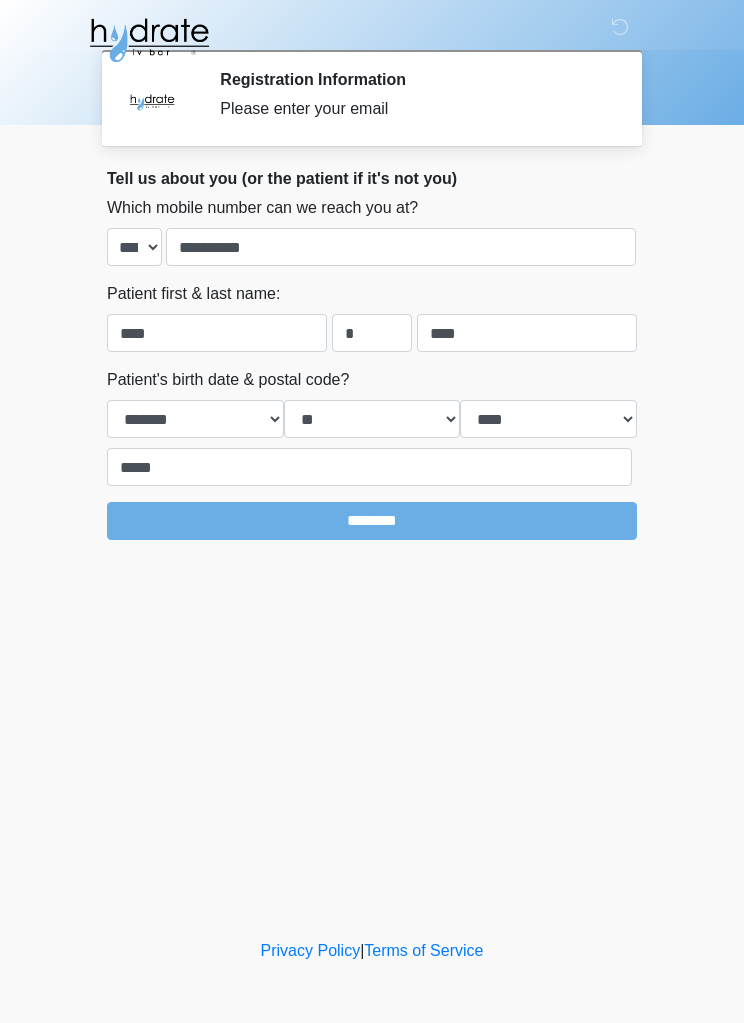 click on "********" at bounding box center [372, 521] 